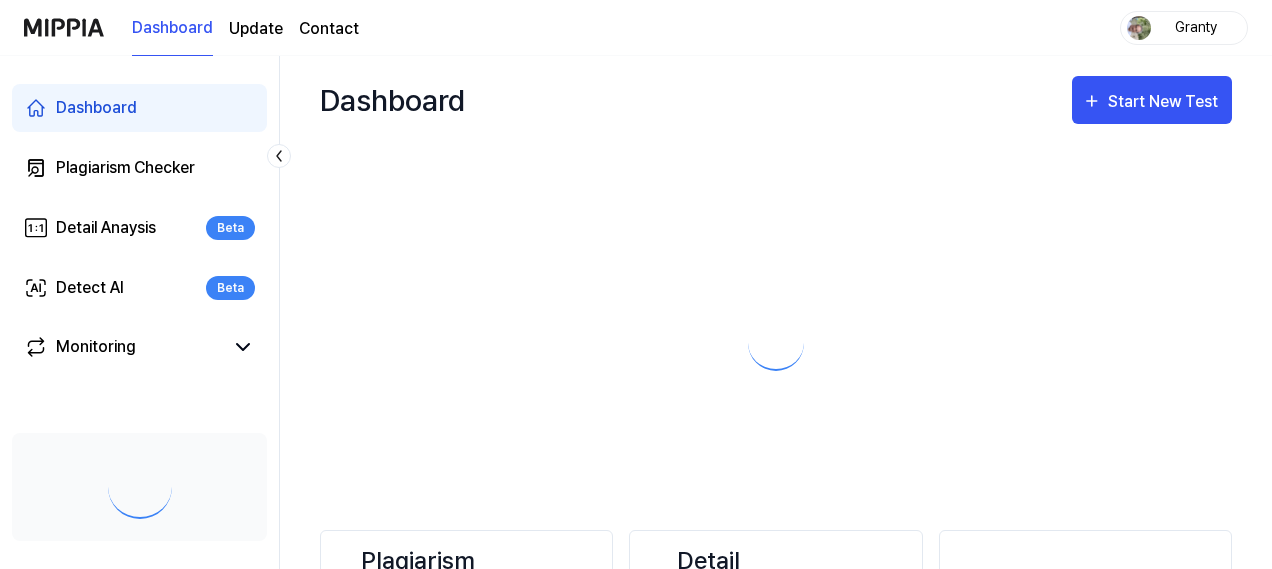 scroll, scrollTop: 0, scrollLeft: 0, axis: both 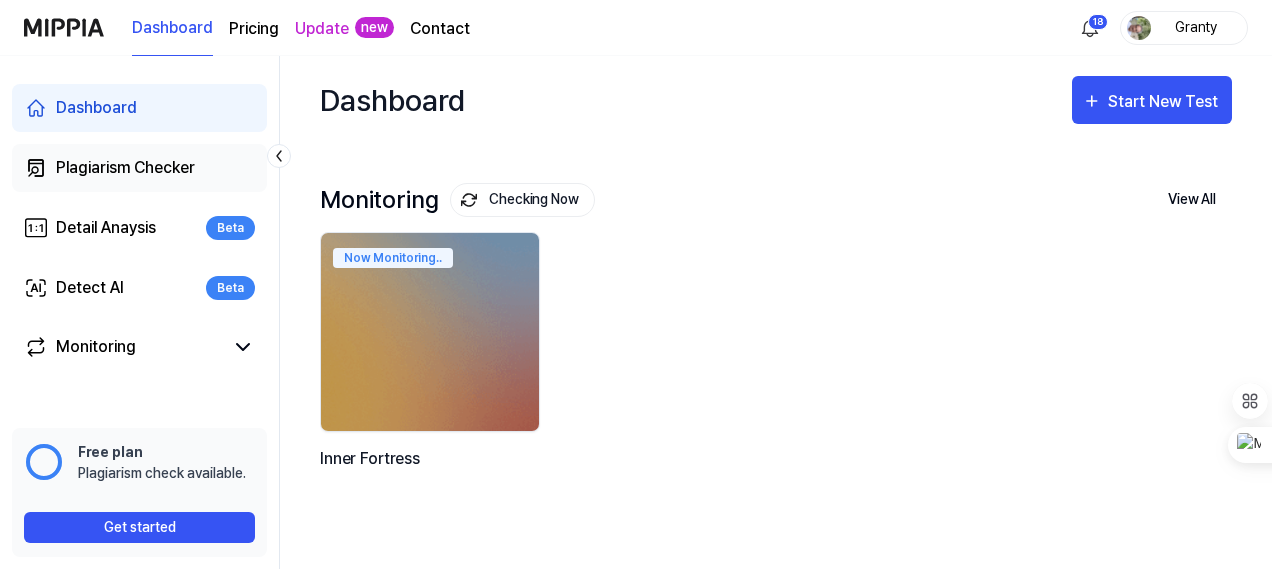 click on "Plagiarism Checker" at bounding box center (125, 168) 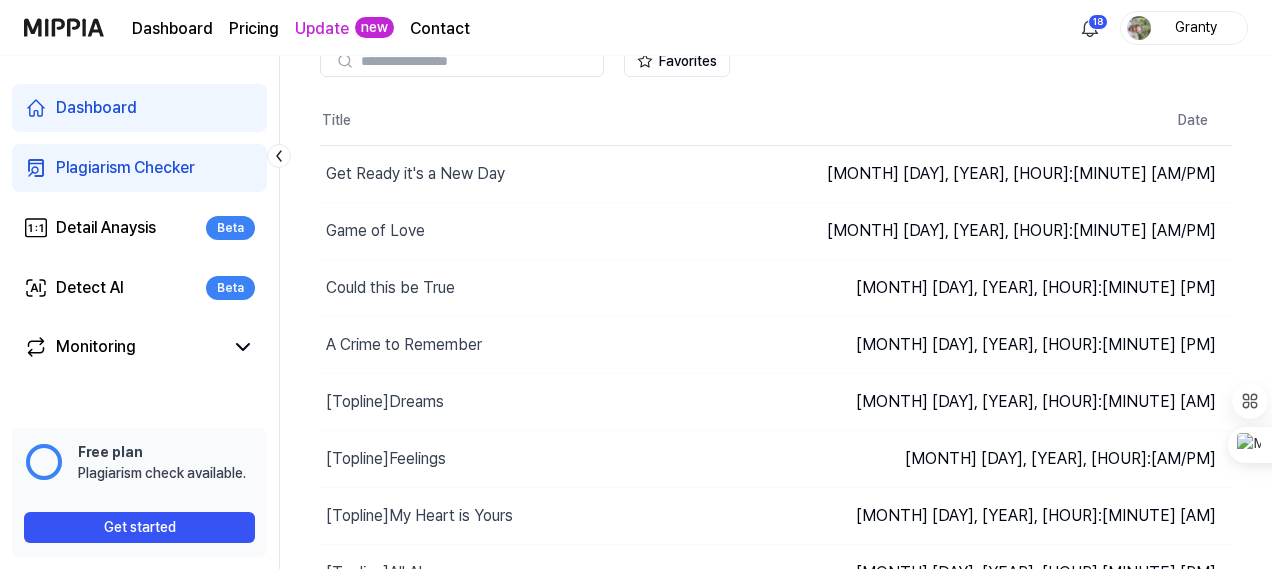 scroll, scrollTop: 0, scrollLeft: 0, axis: both 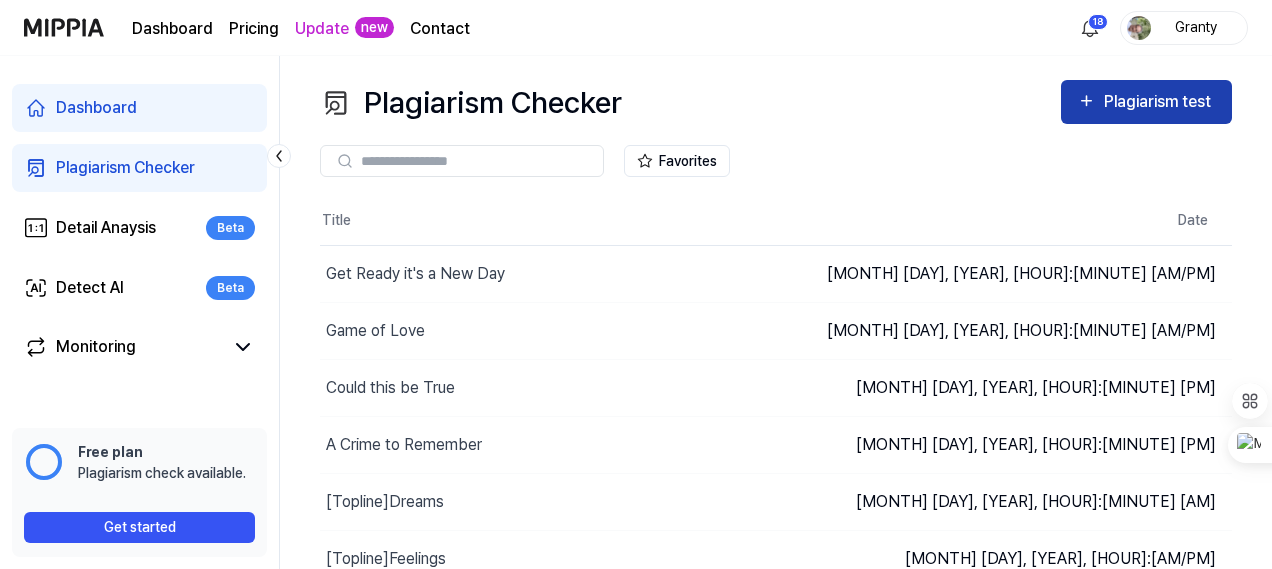 click on "Plagiarism test" at bounding box center [1160, 102] 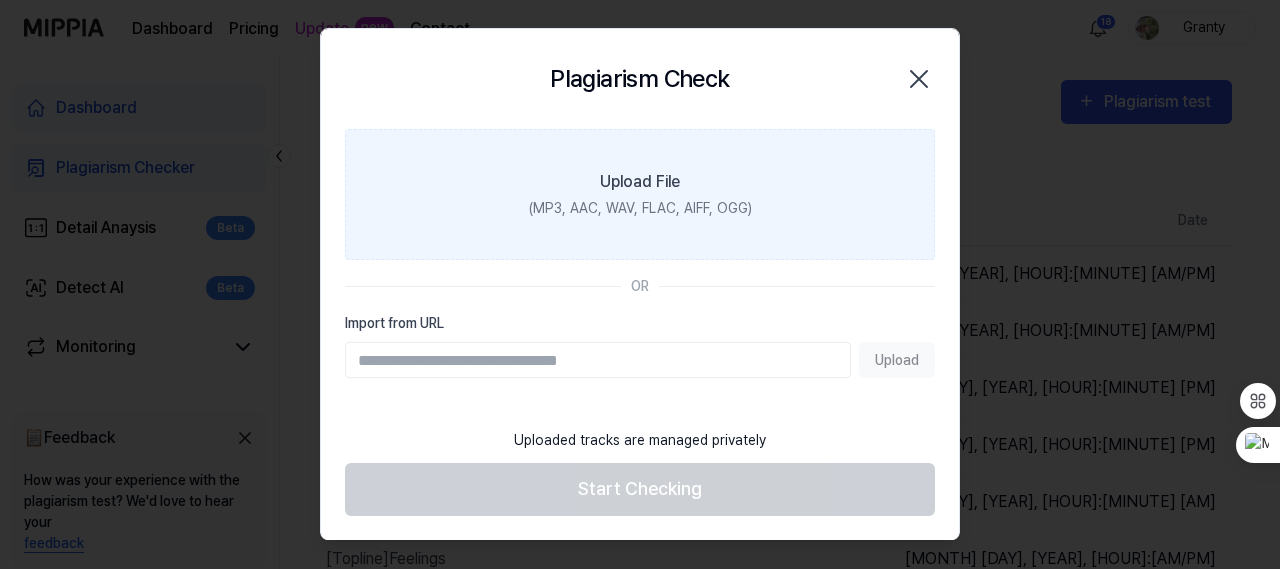 click on "Upload File" at bounding box center [640, 182] 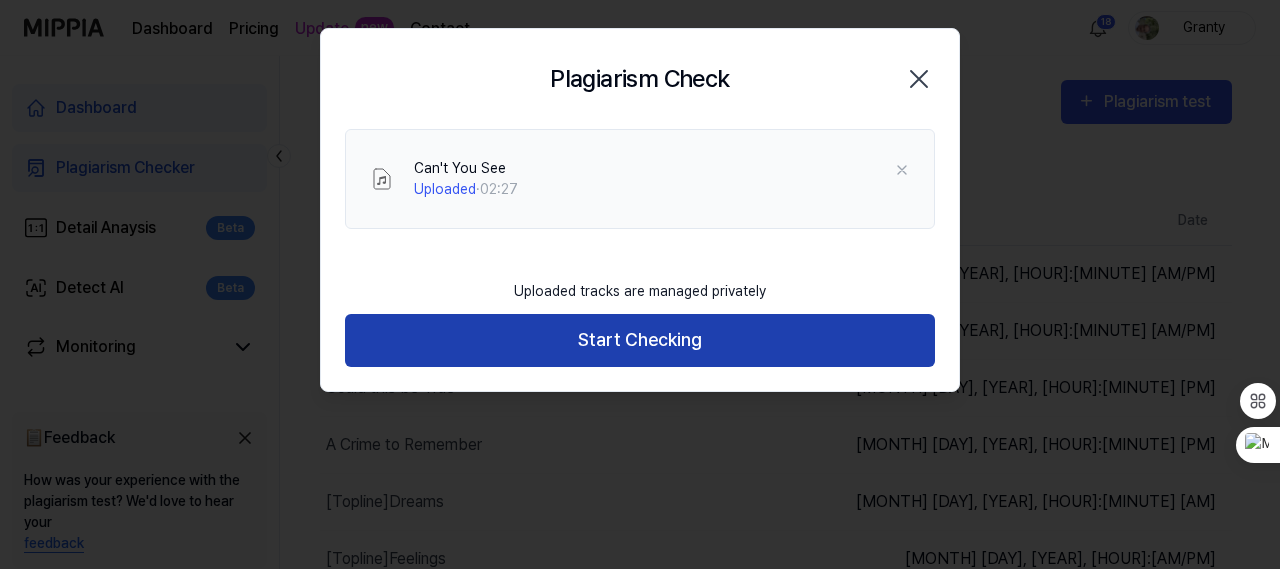 click on "Start Checking" at bounding box center [640, 340] 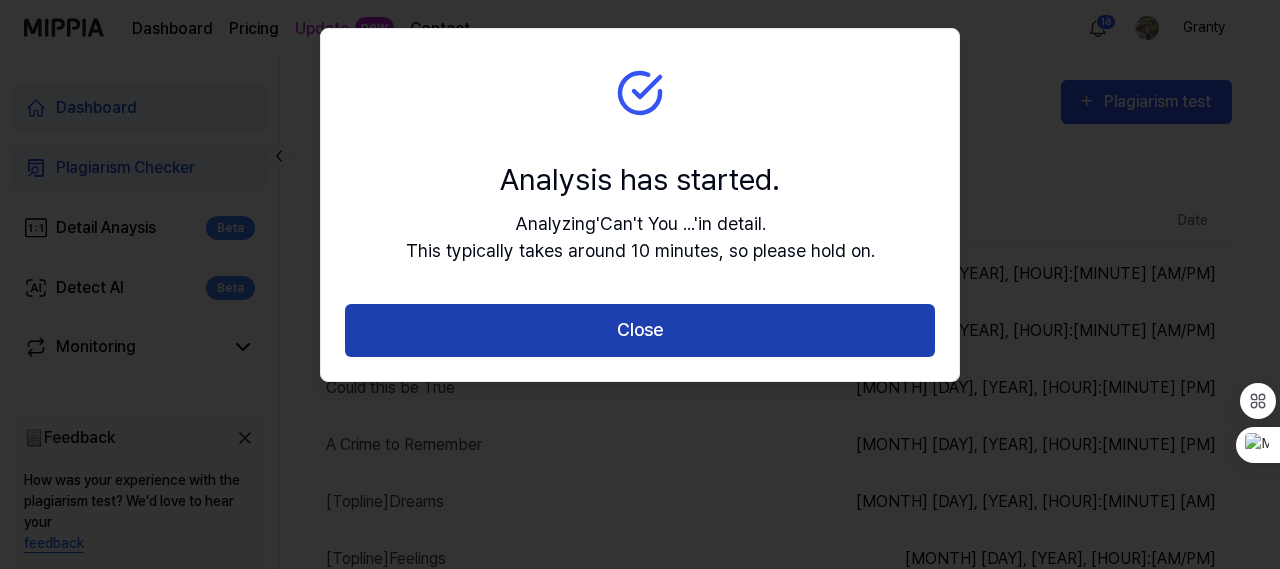 click on "Close" at bounding box center [640, 330] 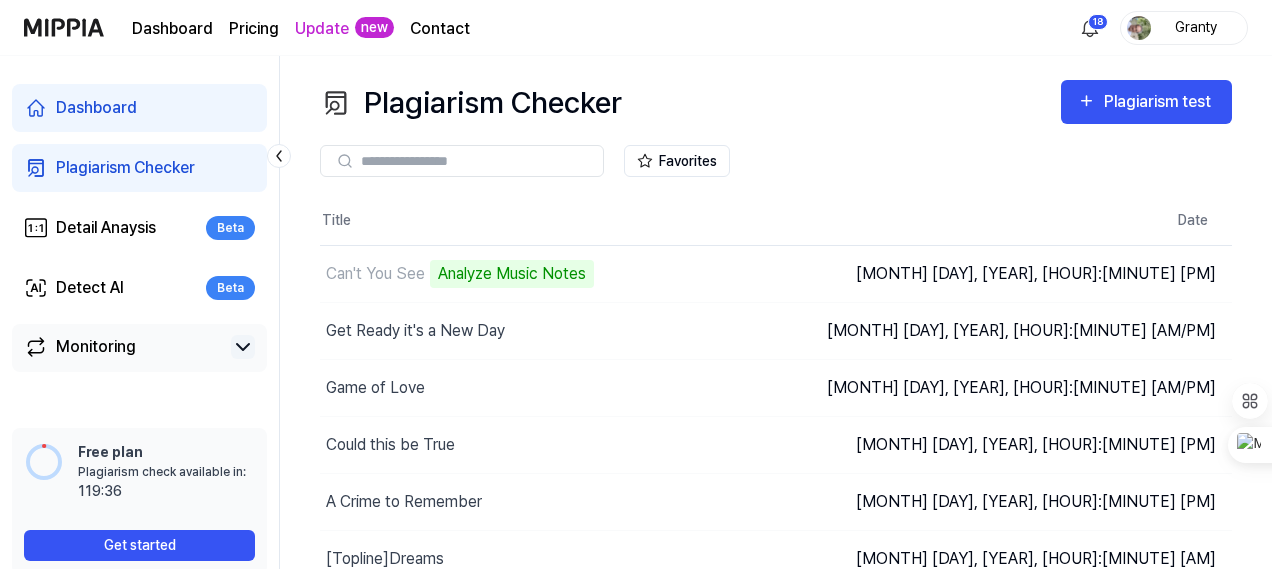 click 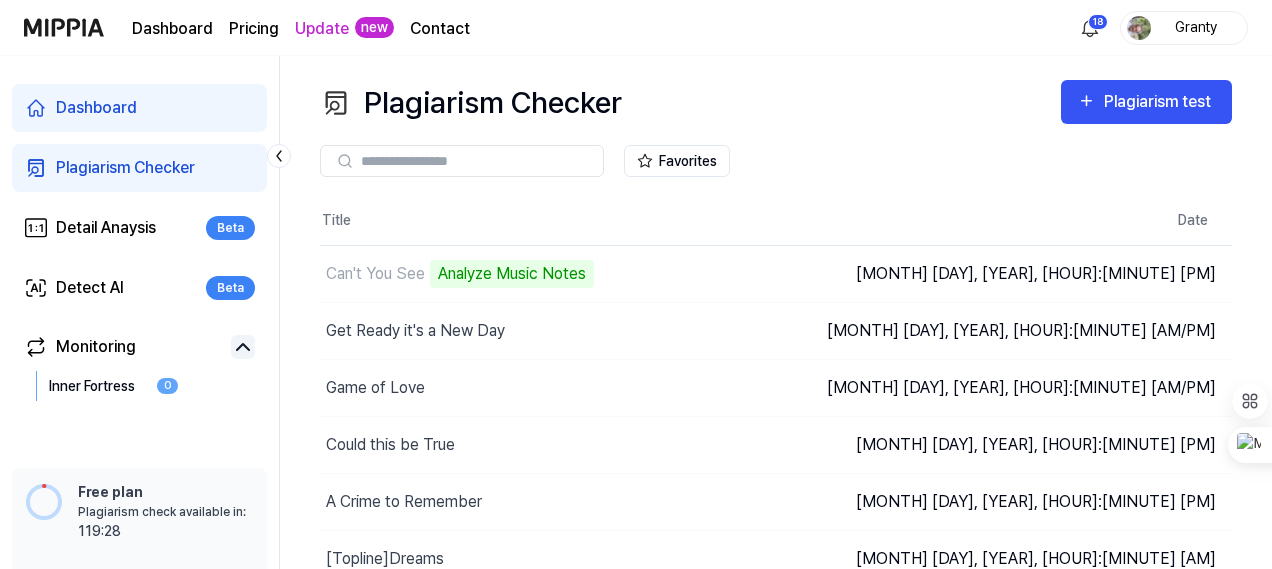 drag, startPoint x: 115, startPoint y: 383, endPoint x: 155, endPoint y: 444, distance: 72.94518 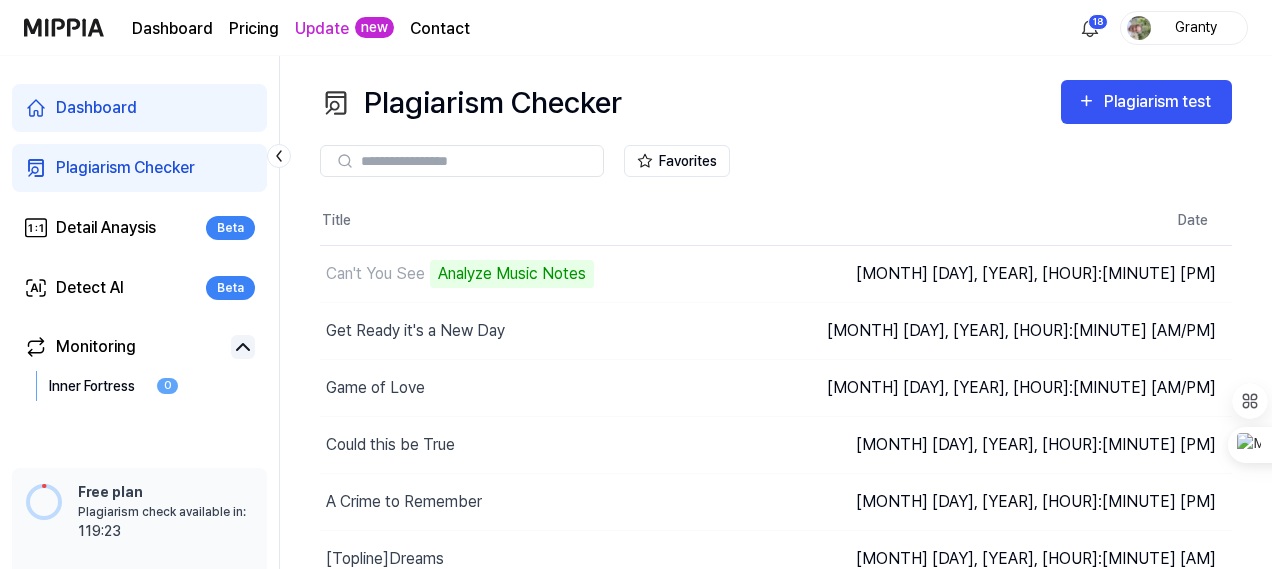 click on "Monitoring" at bounding box center [96, 347] 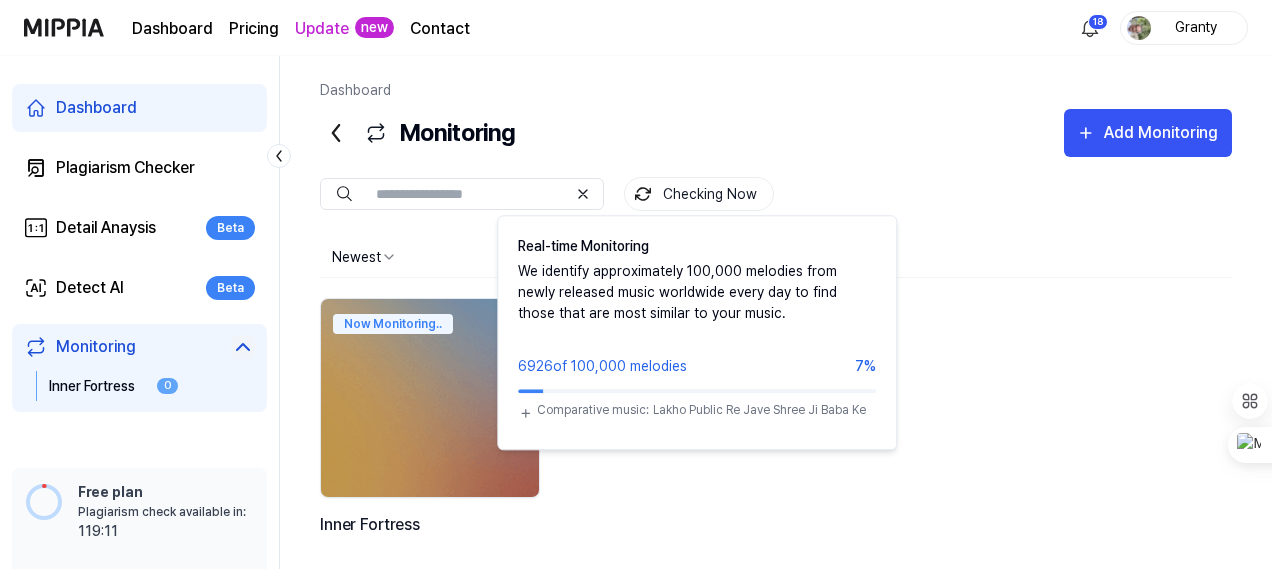 drag, startPoint x: 689, startPoint y: 187, endPoint x: 644, endPoint y: 121, distance: 79.881165 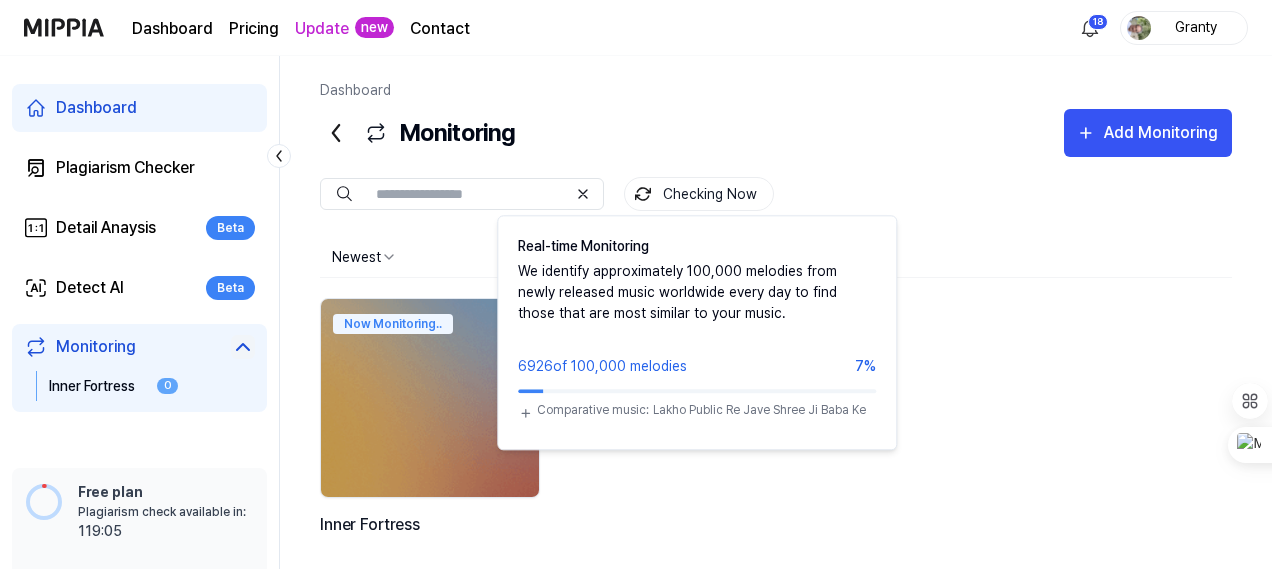 click on "Checking Now" at bounding box center (699, 194) 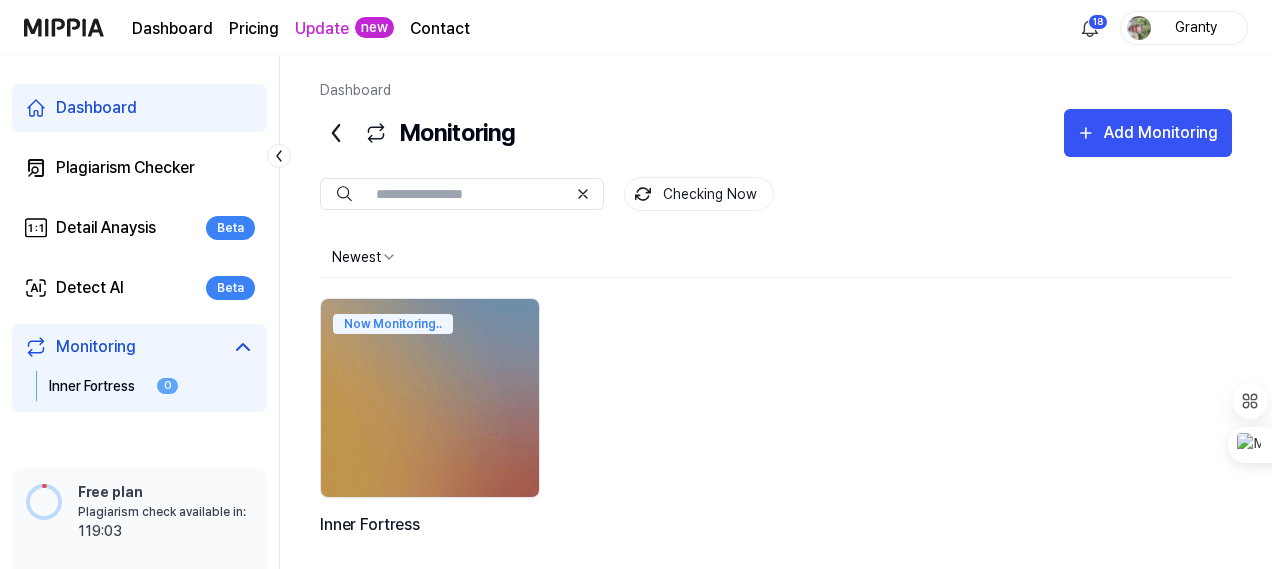 click on "Checking Now" at bounding box center [699, 194] 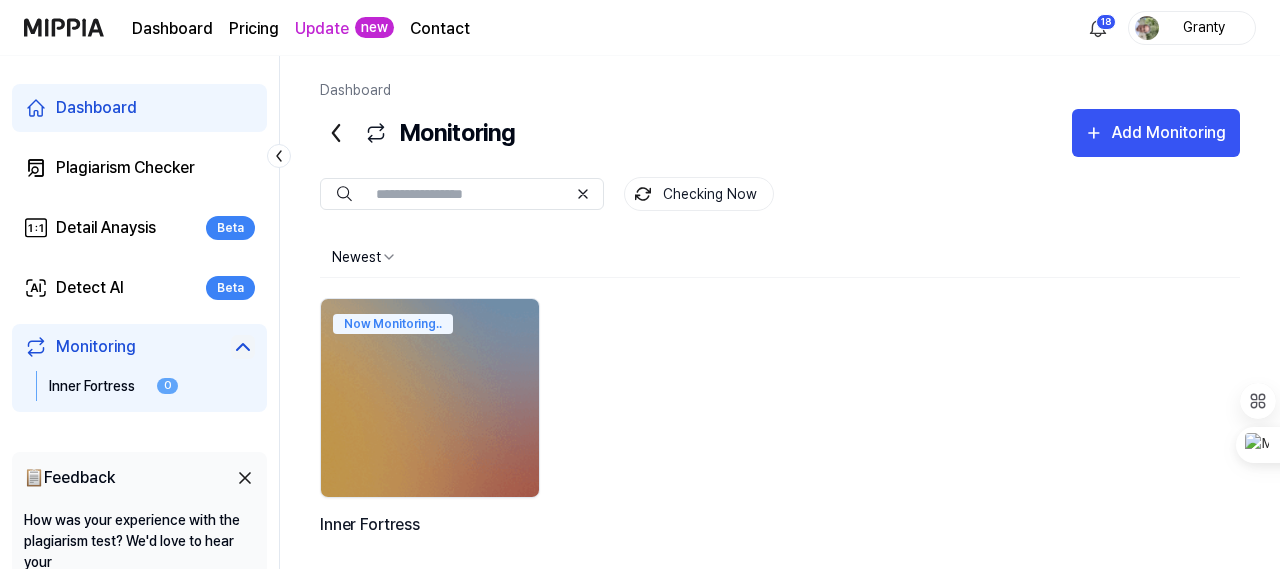click on "Dashboard Pricing Update new Contact 18 [NAME] Dashboard Plagiarism Checker Detail Anaysis Beta Detect AI Beta Monitoring Inner Fortress 0 📋  Feedback How was your experience with the plagiarism test? We'd love to hear your  feedback Free plan Plagiarism check available in:  available in:      [TIME] Get started Dashboard Monitoring Add Monitoring Monitoring Checking Now Checking Now Newest Now Monitoring.. Inner Fortress Previous 1 Next" at bounding box center [640, 284] 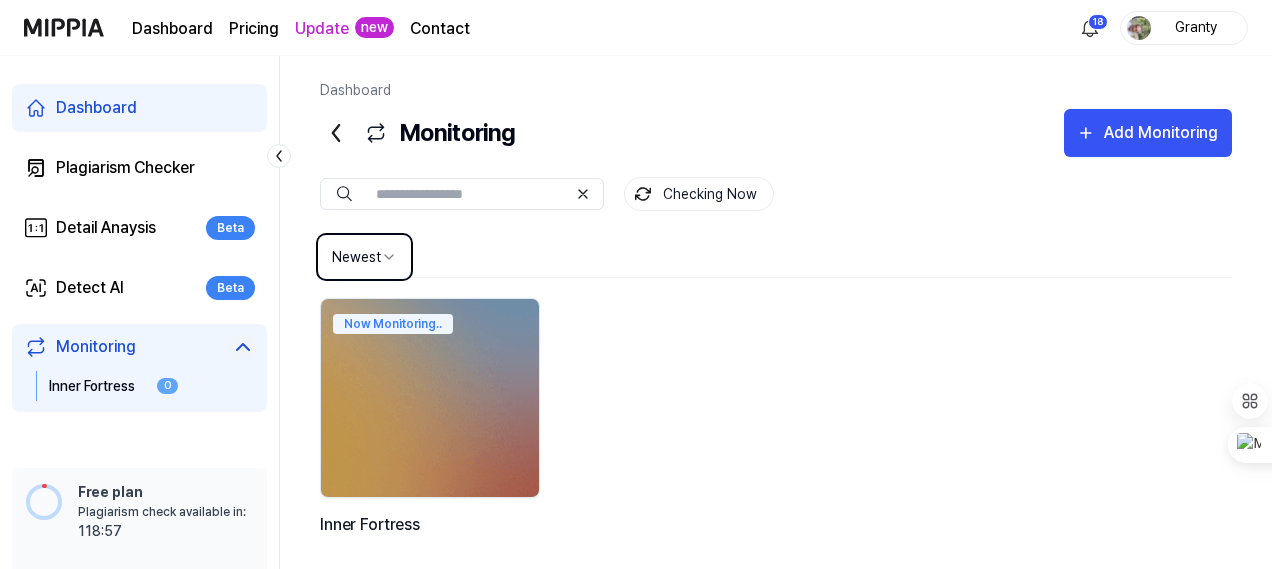 click on "Dashboard Pricing Update new Contact 18 [NAME] Dashboard Plagiarism Checker Detail Anaysis Beta Detect AI Beta Monitoring Inner Fortress 0 📋  Feedback How was your experience with the plagiarism test? We'd love to hear your  feedback Free plan Plagiarism check available in:  available in:      [TIME] Get started Dashboard Monitoring Add Monitoring Monitoring Checking Now Checking Now Newest Now Monitoring.. Inner Fortress Previous 1 Next" at bounding box center [636, 284] 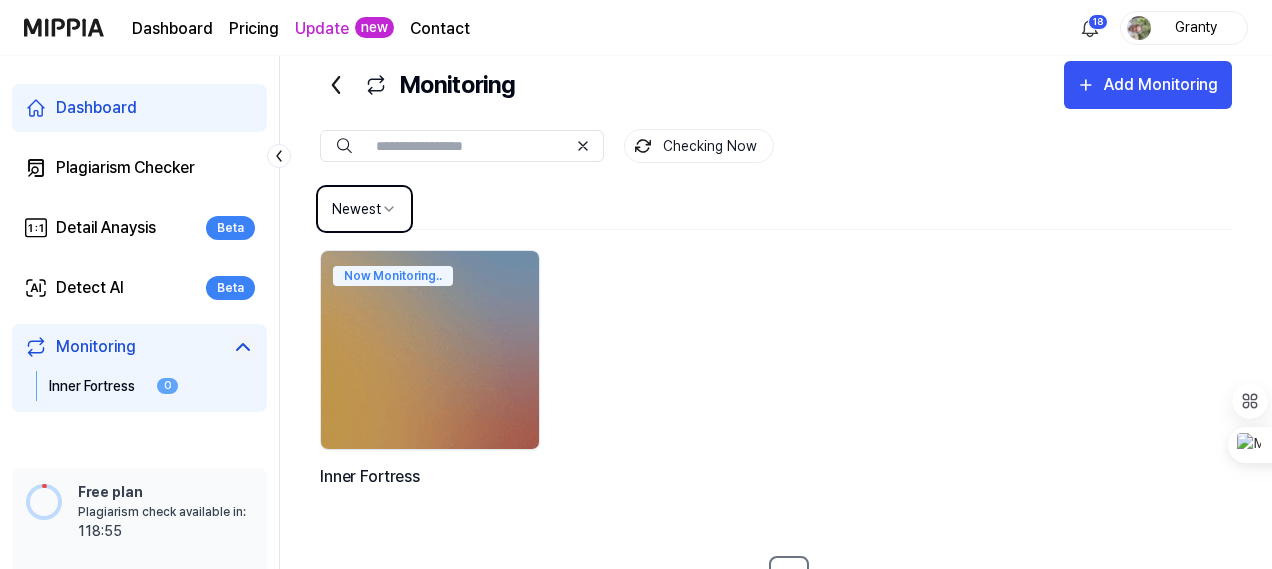 scroll, scrollTop: 74, scrollLeft: 0, axis: vertical 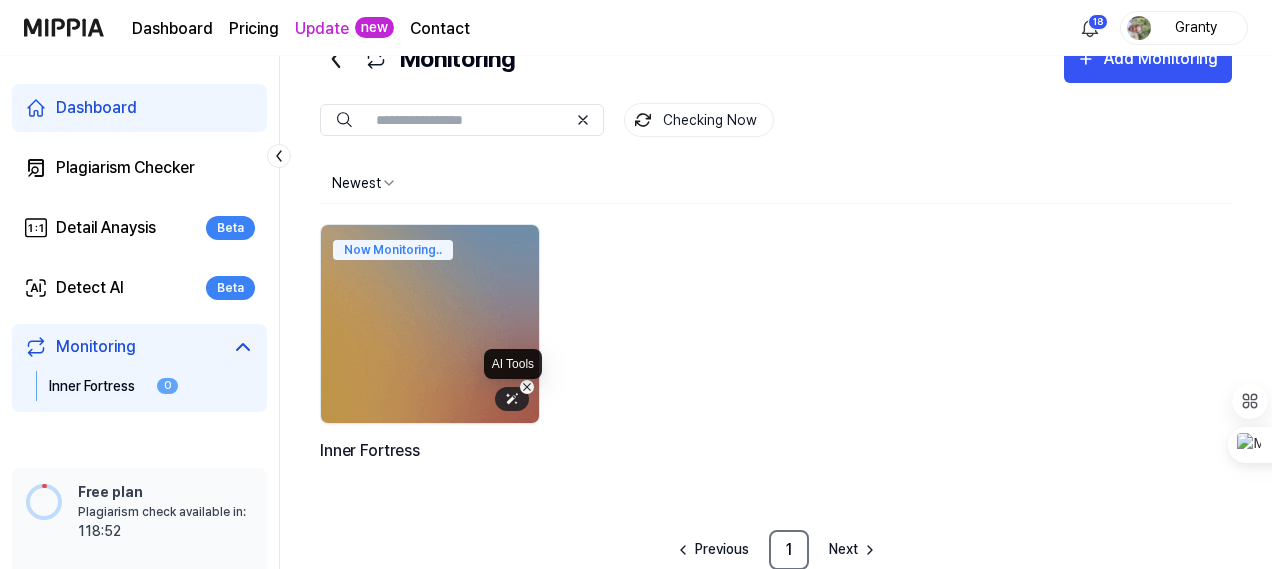 click 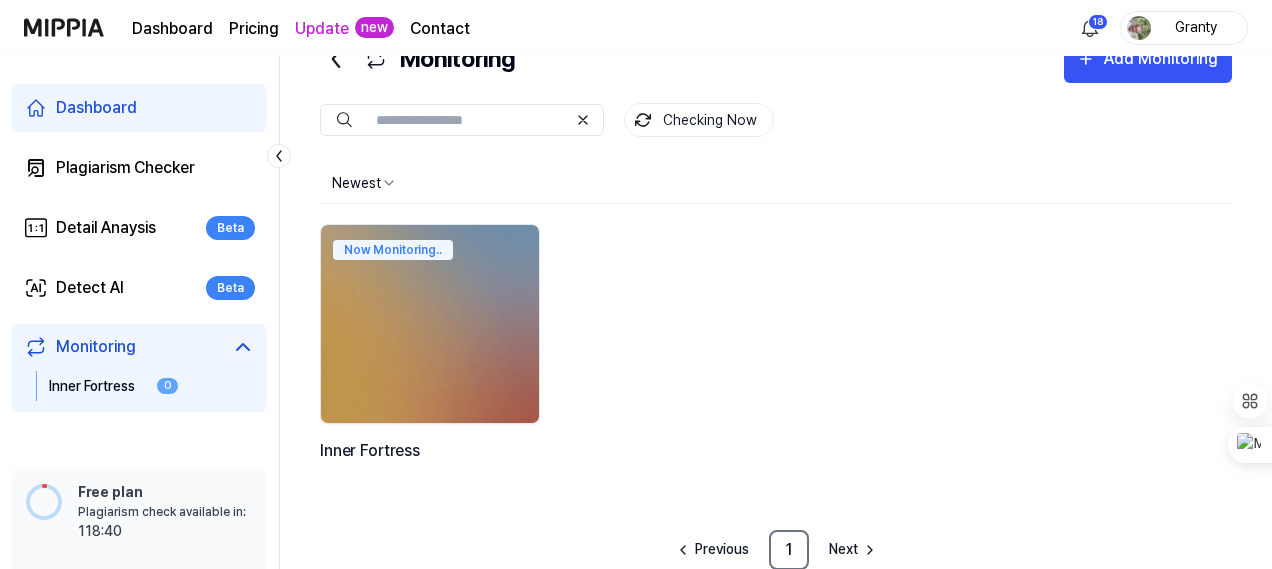 click on "Now Monitoring.. Inner Fortress" at bounding box center (776, 367) 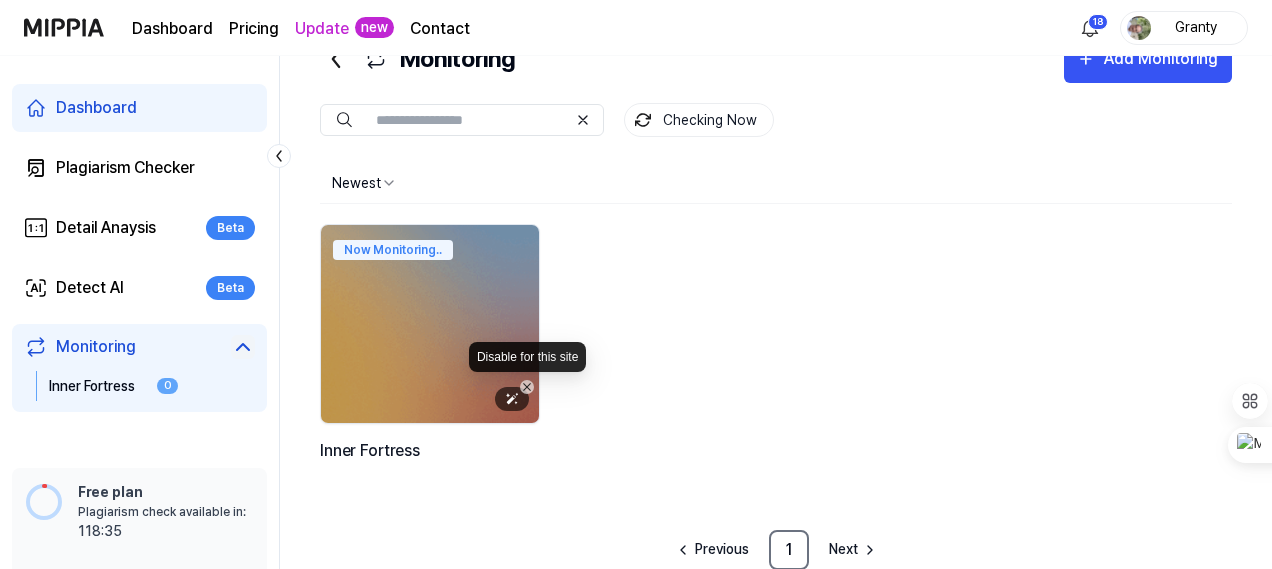 click 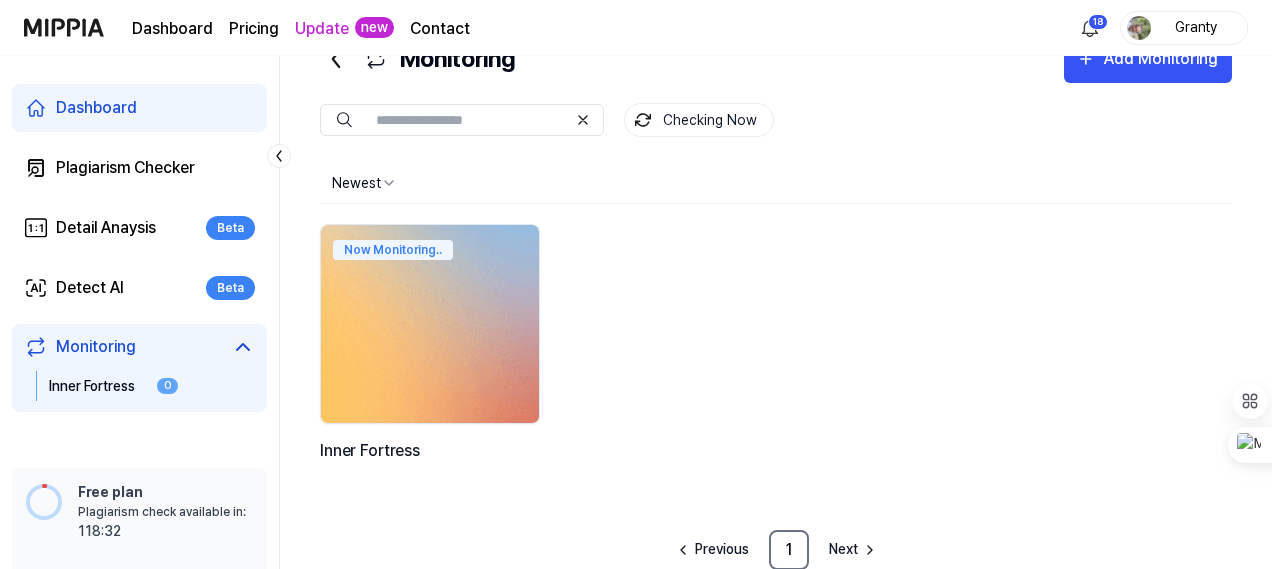 click at bounding box center [430, 324] 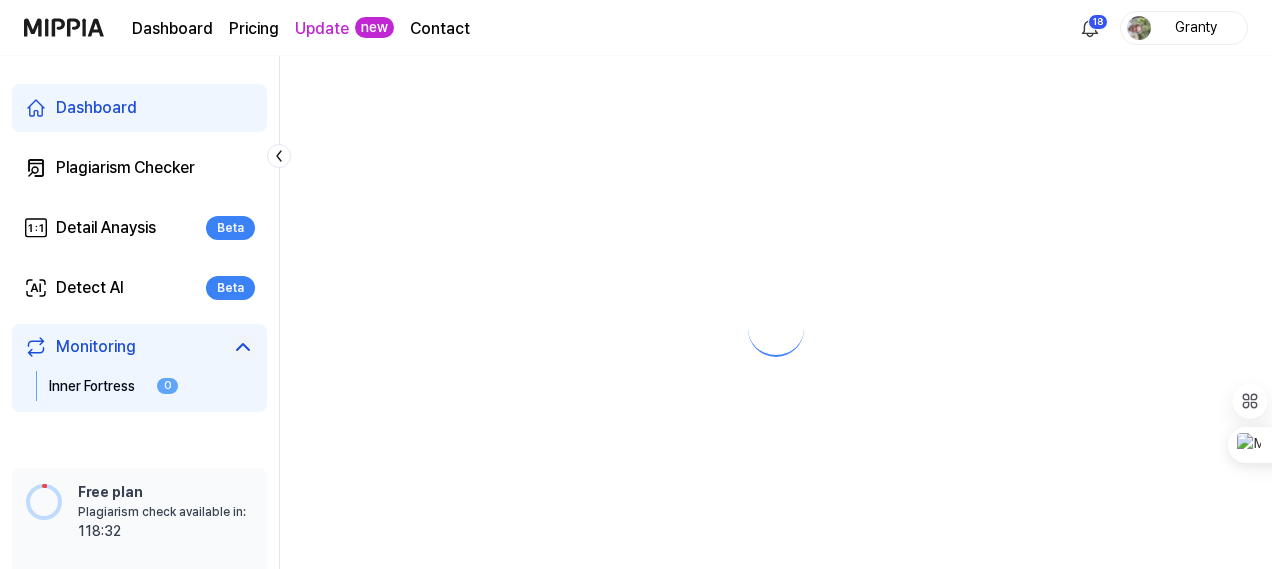 scroll, scrollTop: 0, scrollLeft: 0, axis: both 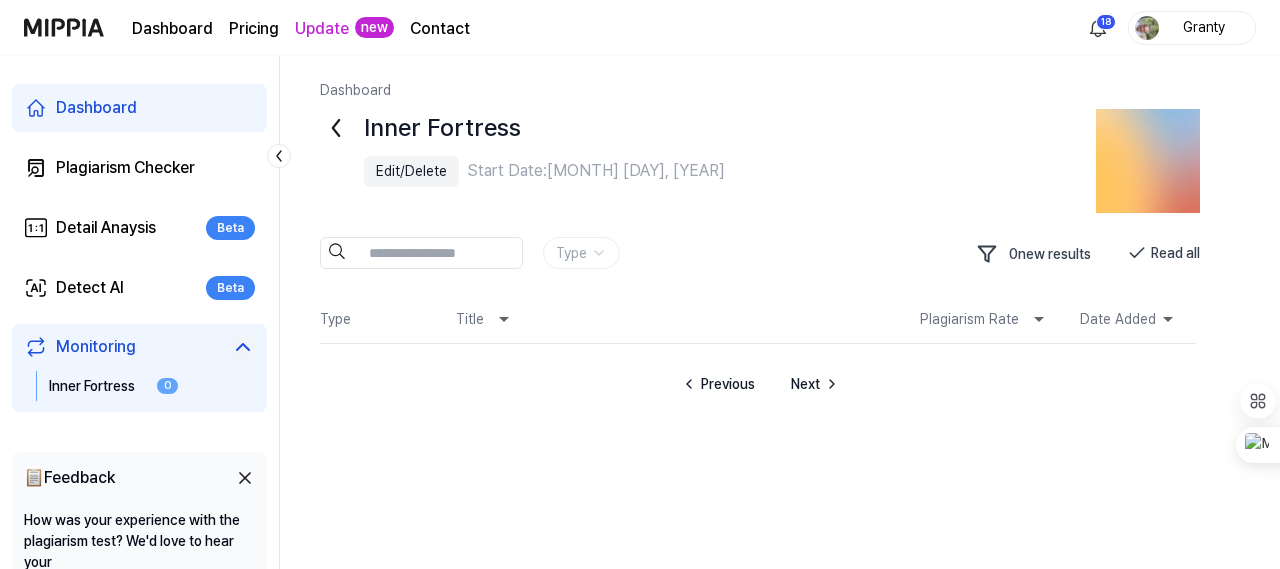 click on "Edit/Delete" at bounding box center [411, 171] 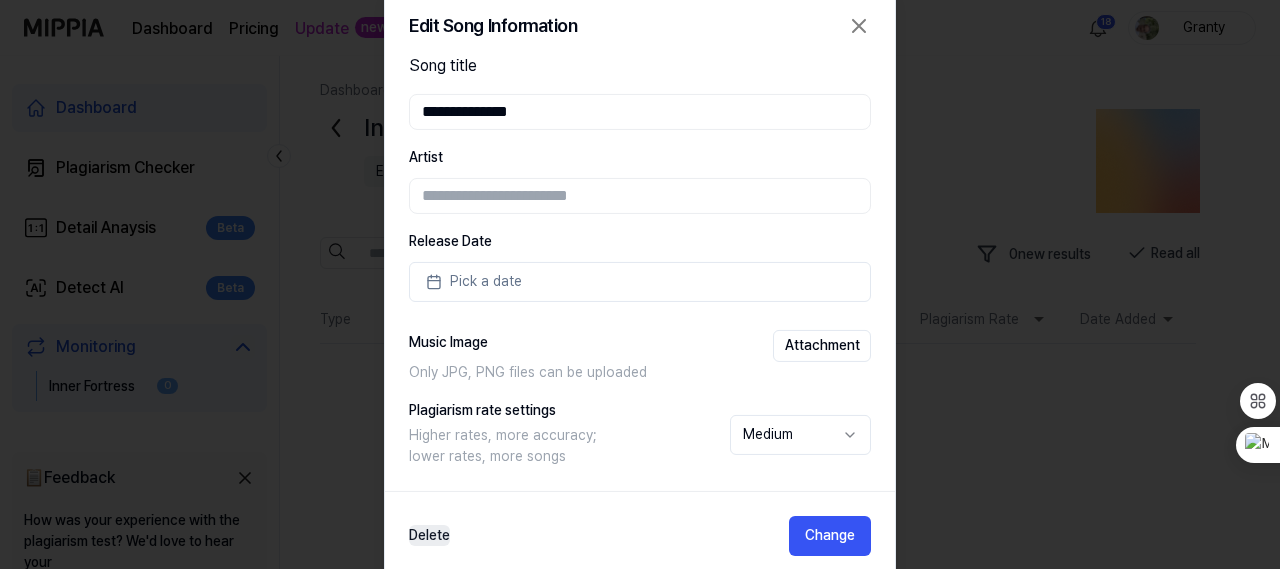 click on "Delete" at bounding box center (429, 535) 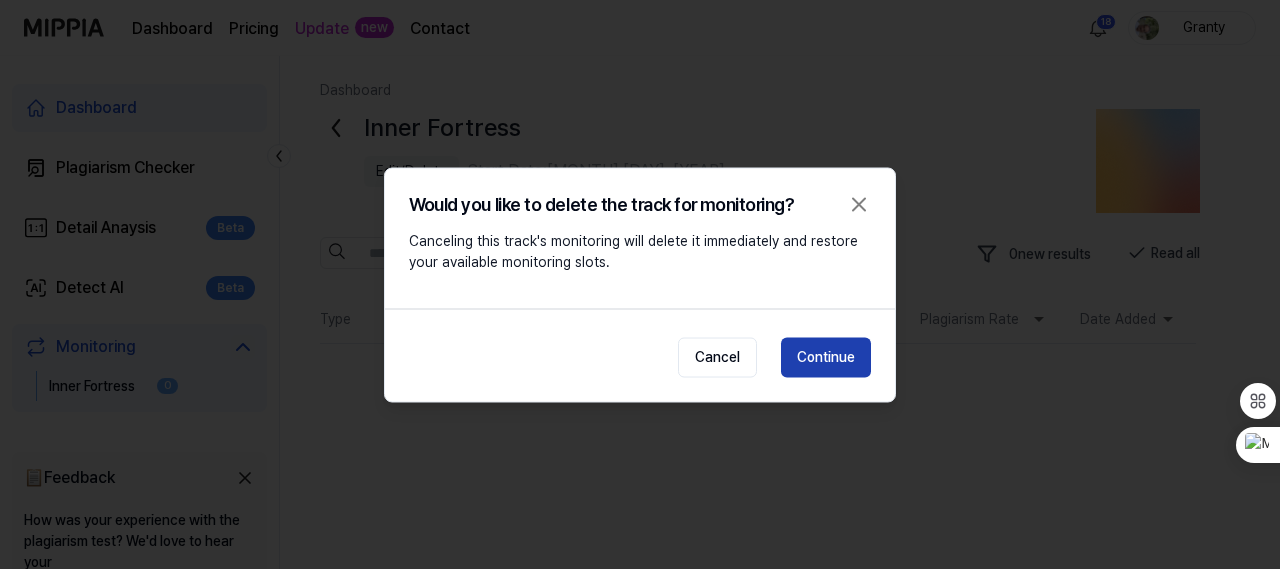 click on "Continue" at bounding box center [826, 357] 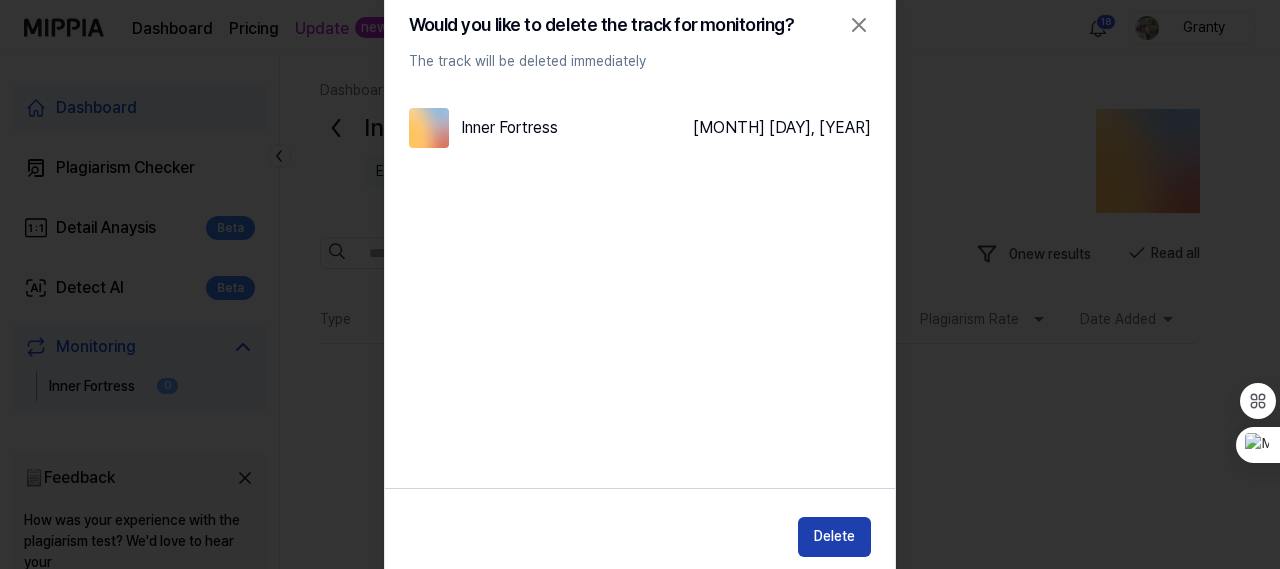 drag, startPoint x: 871, startPoint y: 540, endPoint x: 852, endPoint y: 539, distance: 19.026299 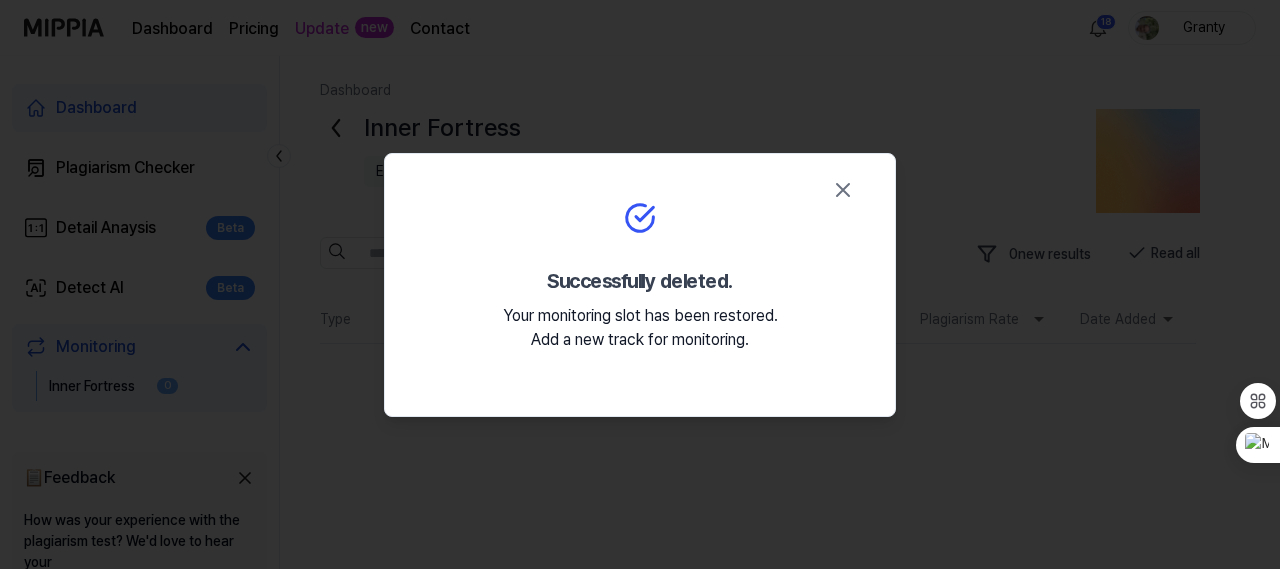 click 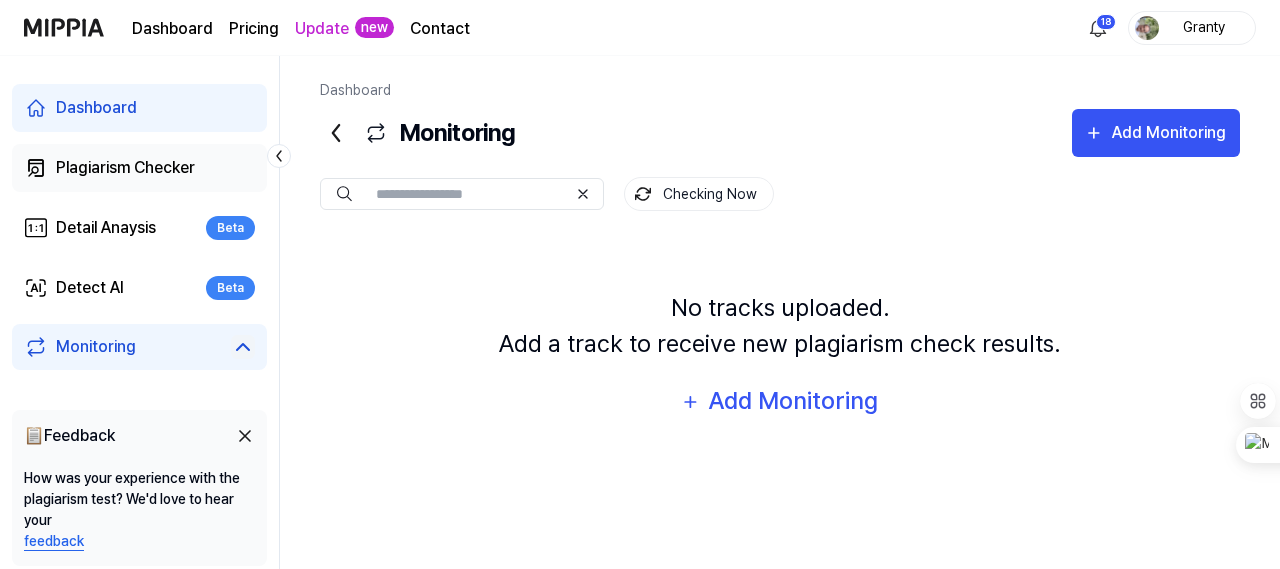 click on "Plagiarism Checker" at bounding box center [125, 168] 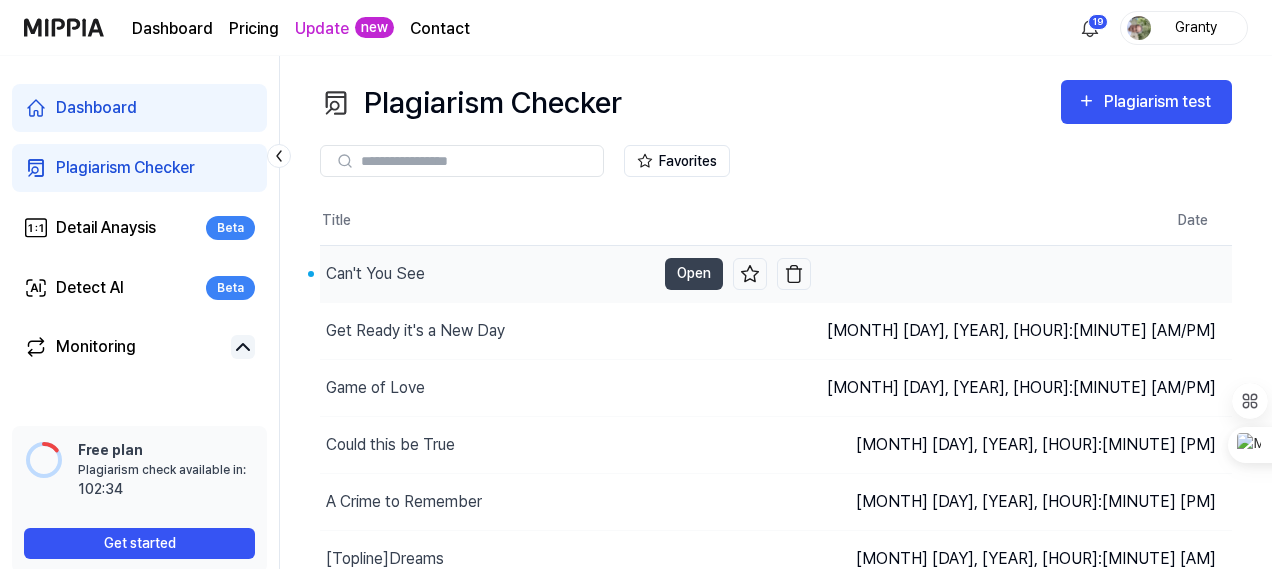 click on "Can't You See" at bounding box center [487, 274] 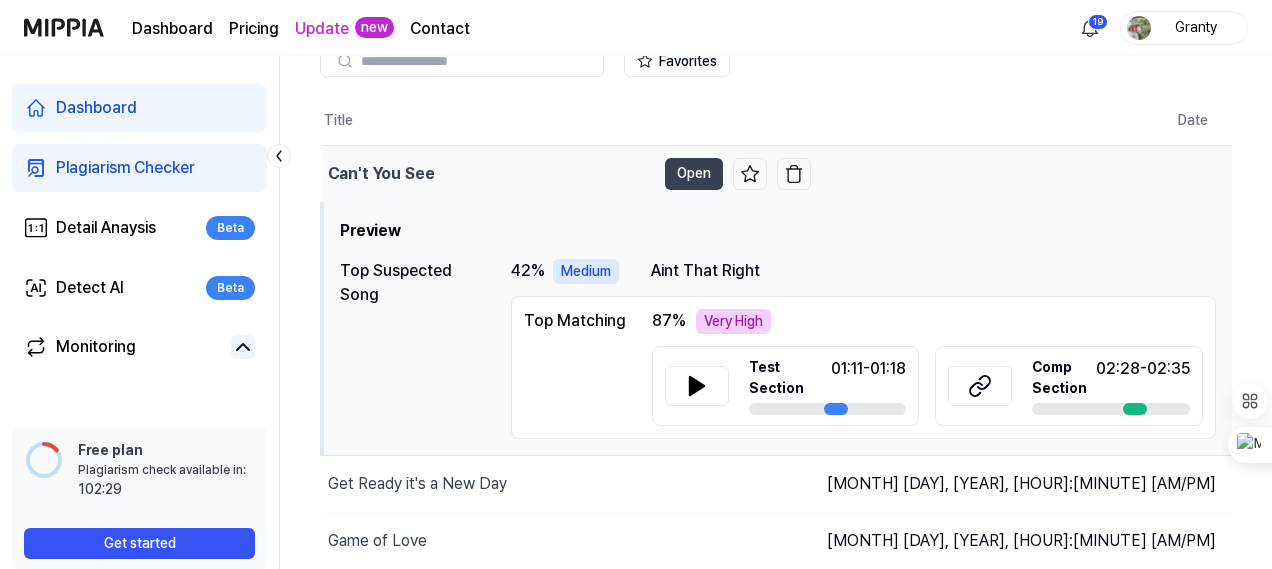 scroll, scrollTop: 100, scrollLeft: 0, axis: vertical 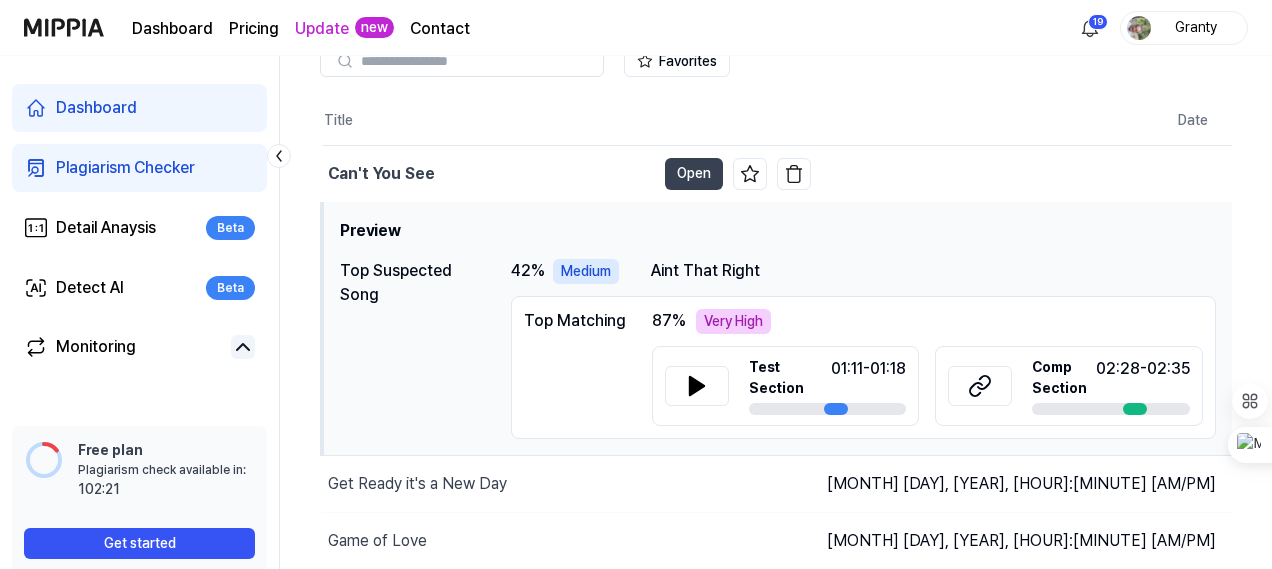 click on "Very High" at bounding box center (733, 321) 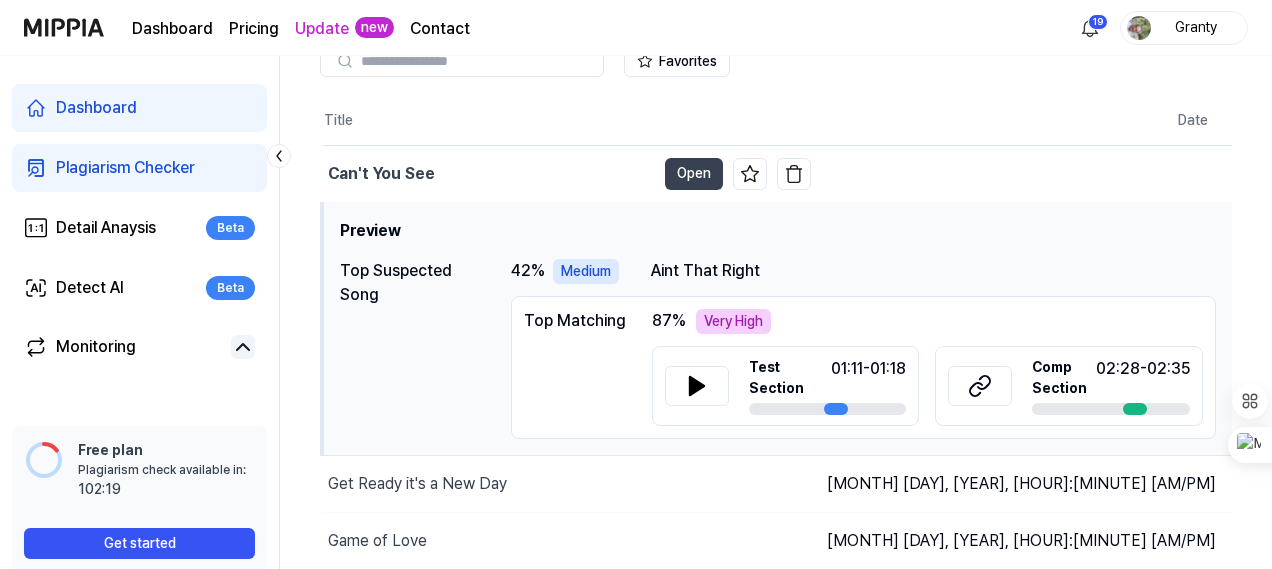 click on "87 %" at bounding box center [669, 321] 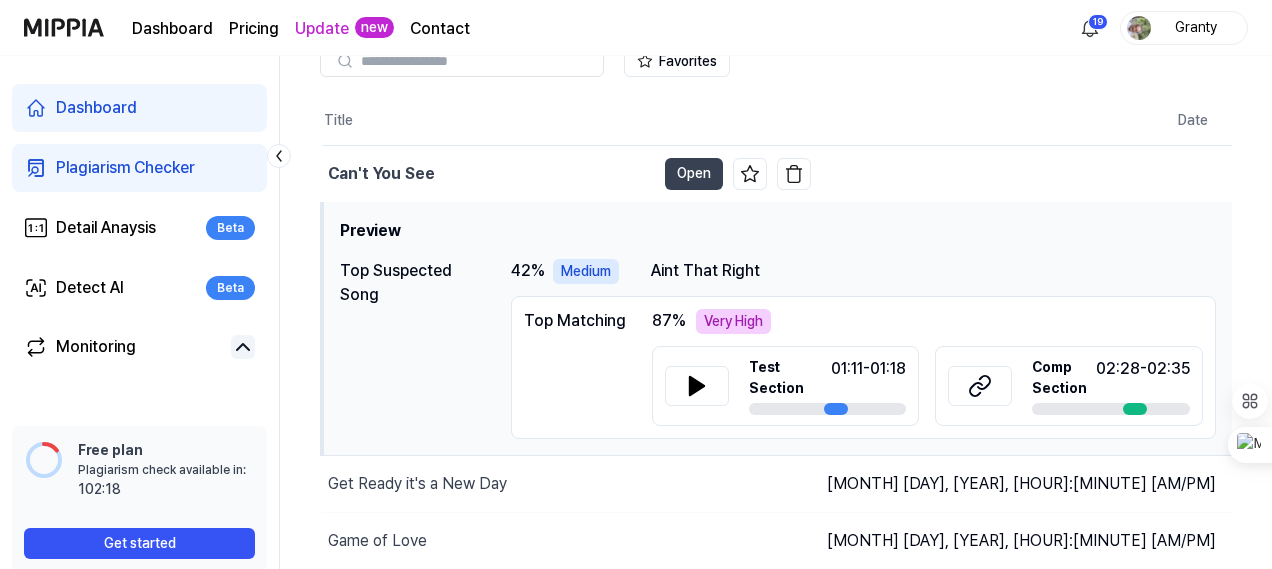 click on "Top Matching" at bounding box center (576, 321) 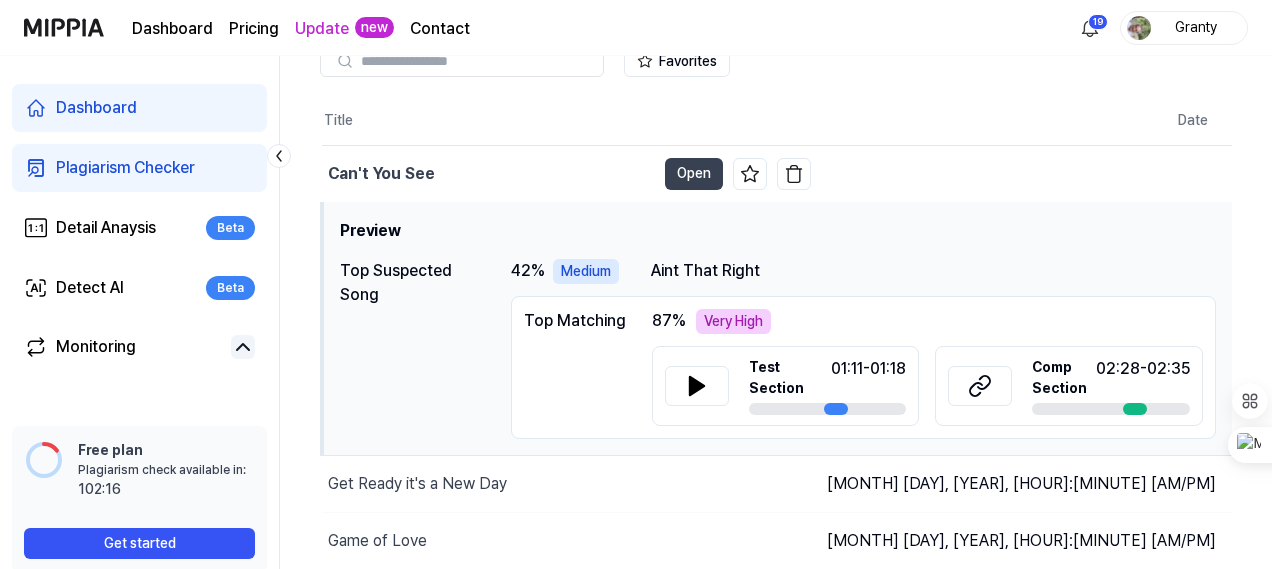 click on "[PERCENTAGE] Medium   Aint That Right" at bounding box center [863, 271] 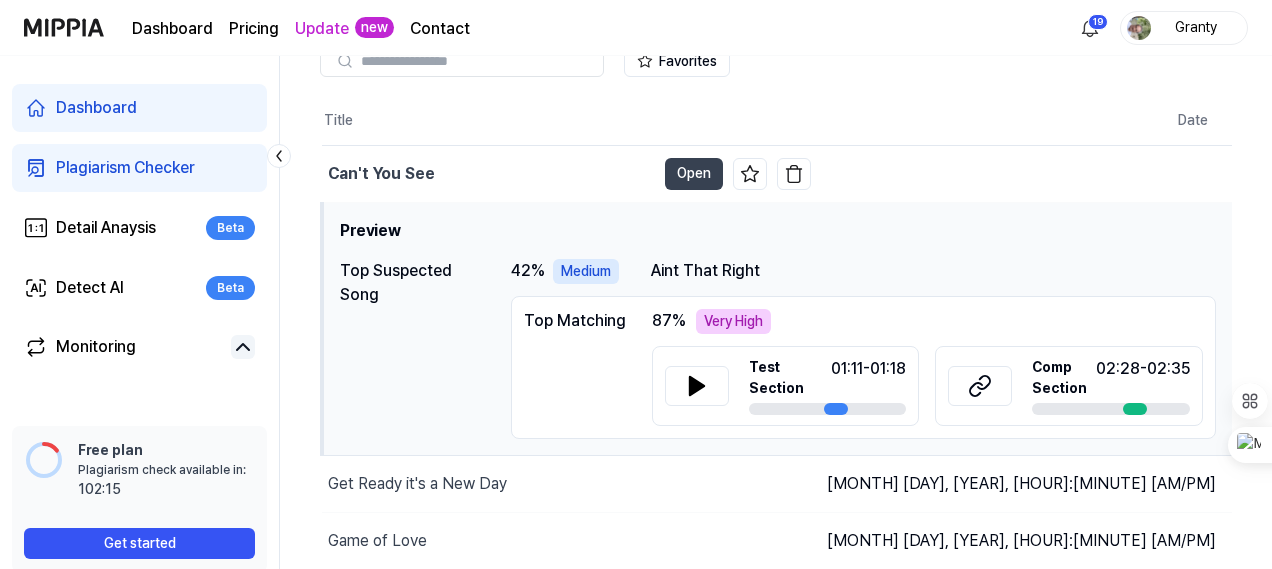 click on "[PERCENTAGE] Medium   Aint That Right" at bounding box center (863, 271) 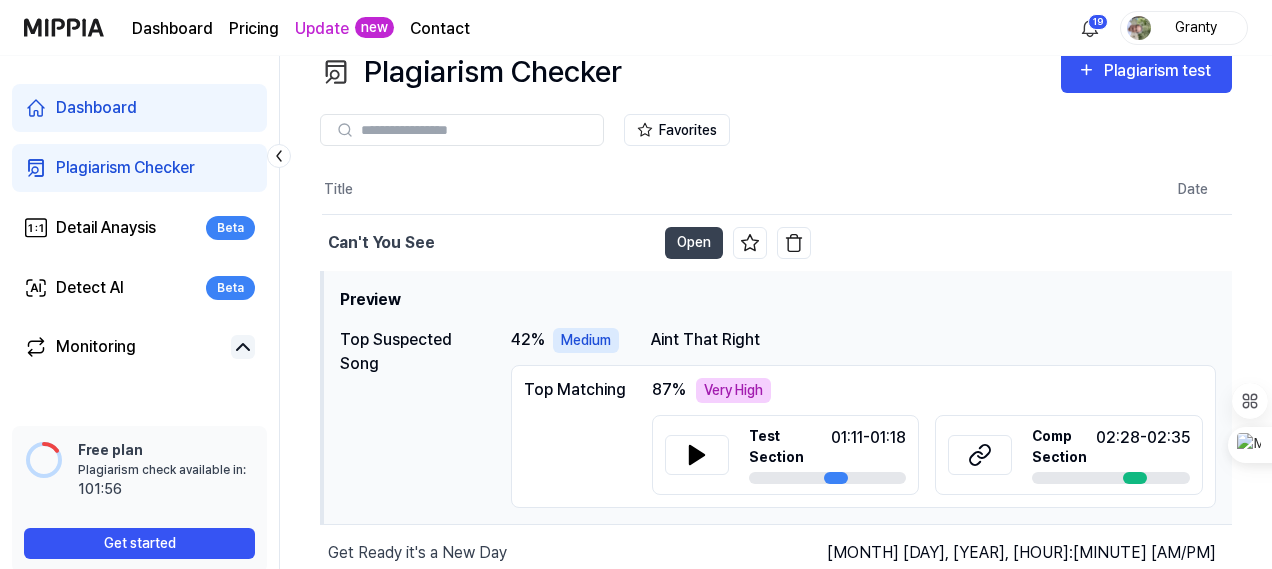 scroll, scrollTop: 0, scrollLeft: 0, axis: both 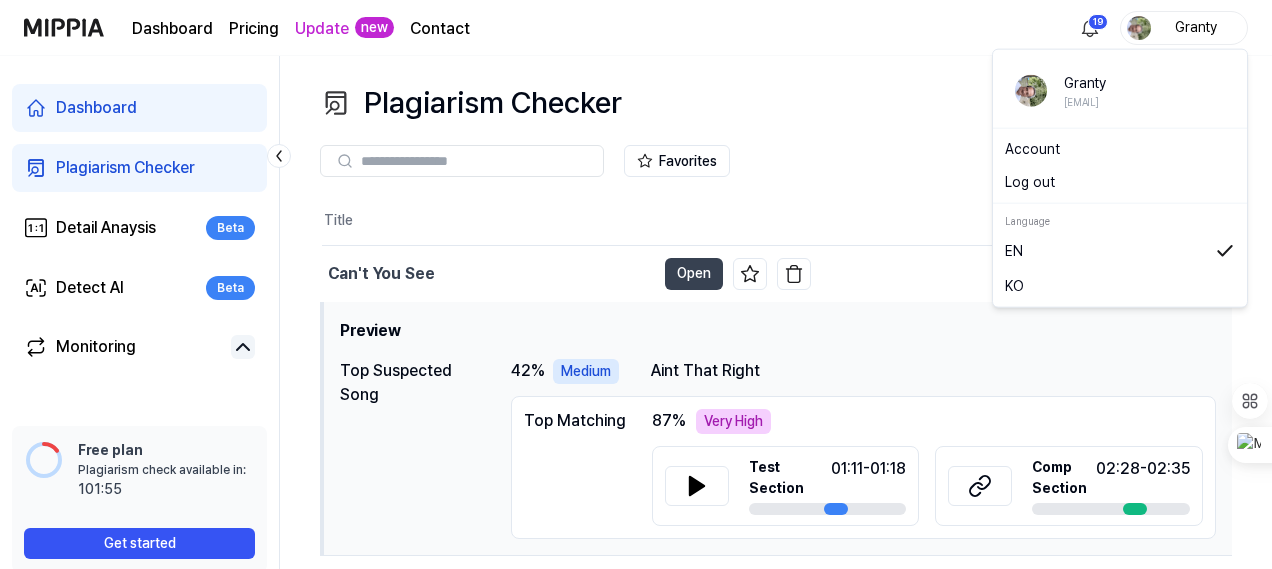 click on "Granty" at bounding box center [1196, 27] 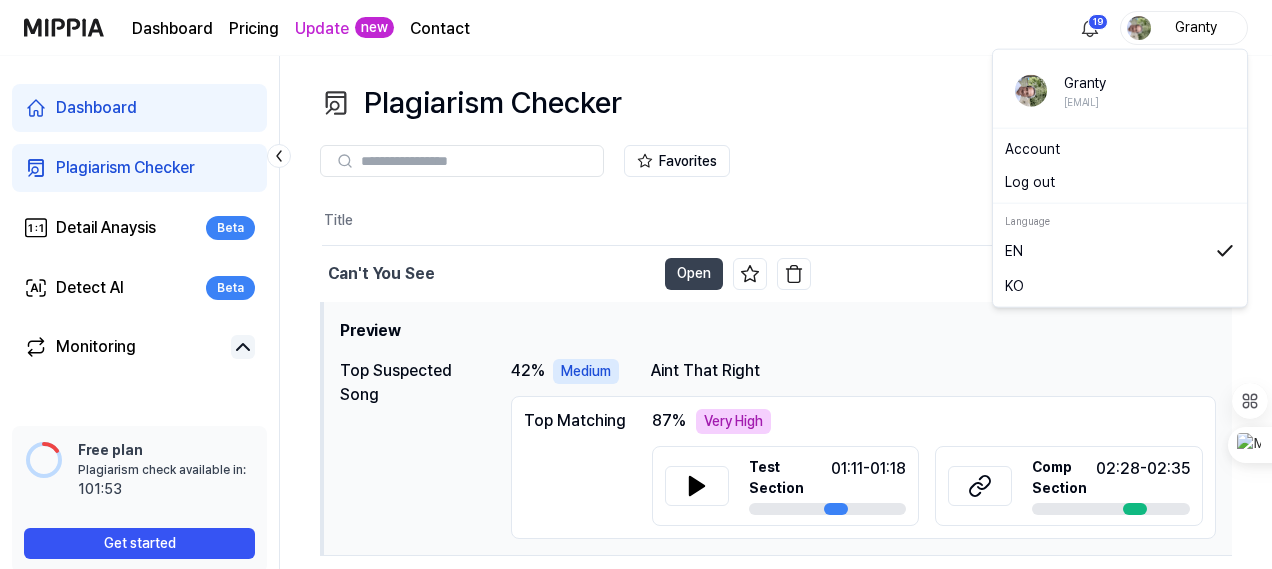 click on "Log out" at bounding box center [1120, 182] 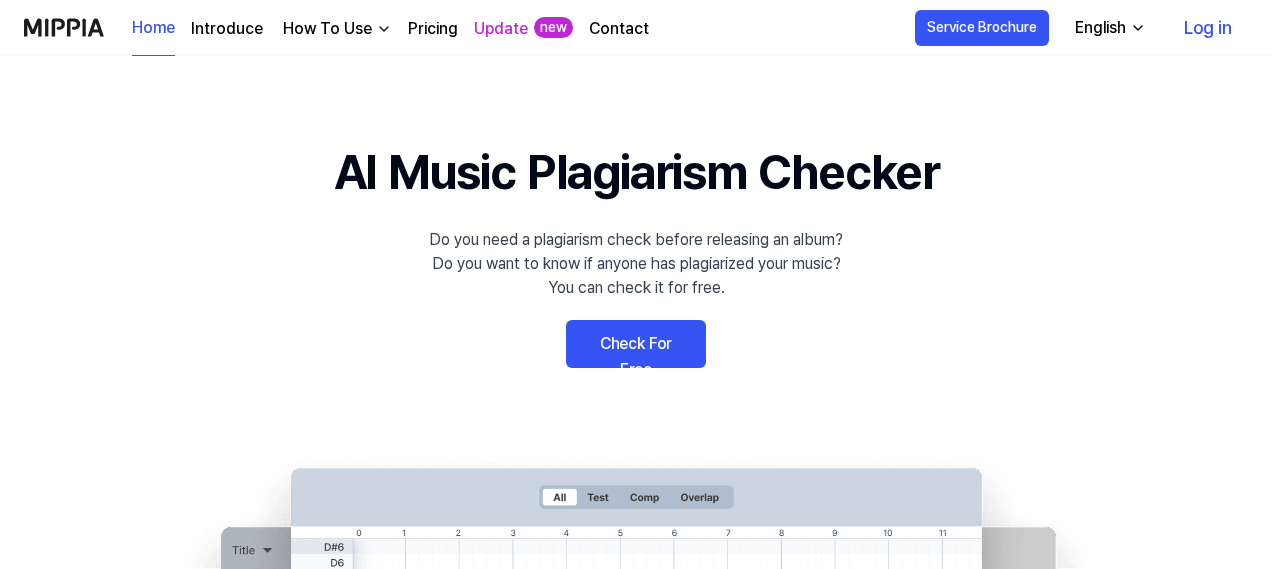 scroll, scrollTop: 0, scrollLeft: 0, axis: both 